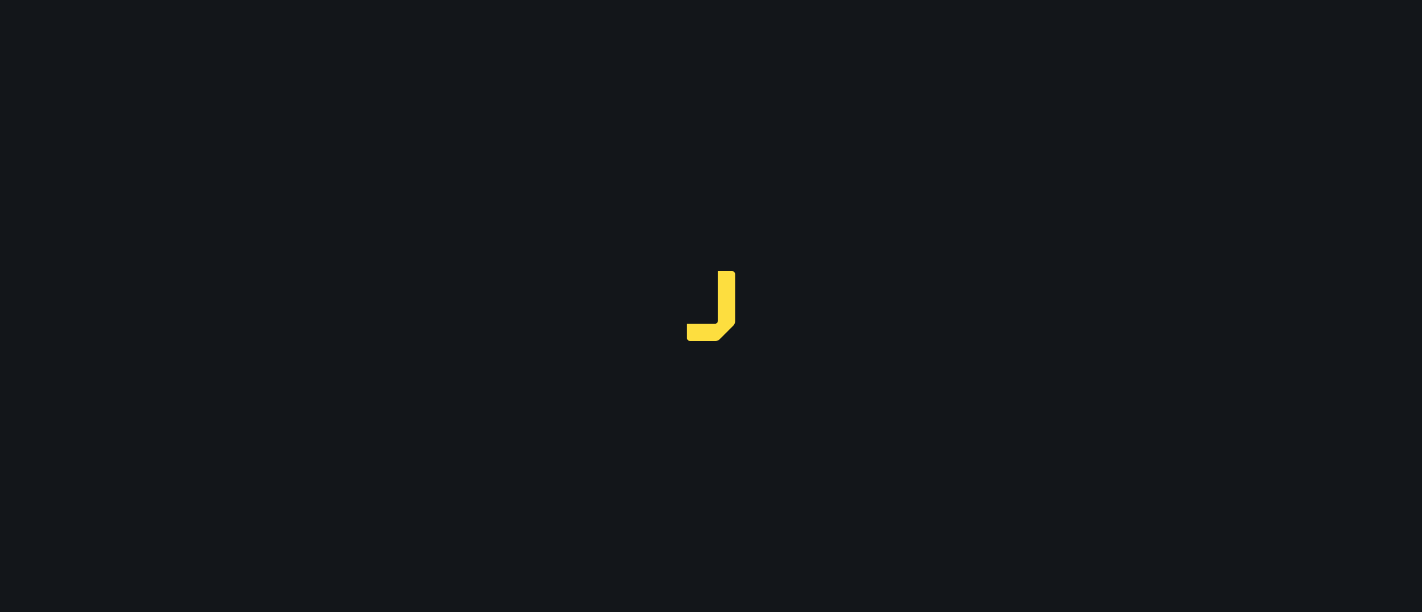 scroll, scrollTop: 0, scrollLeft: 0, axis: both 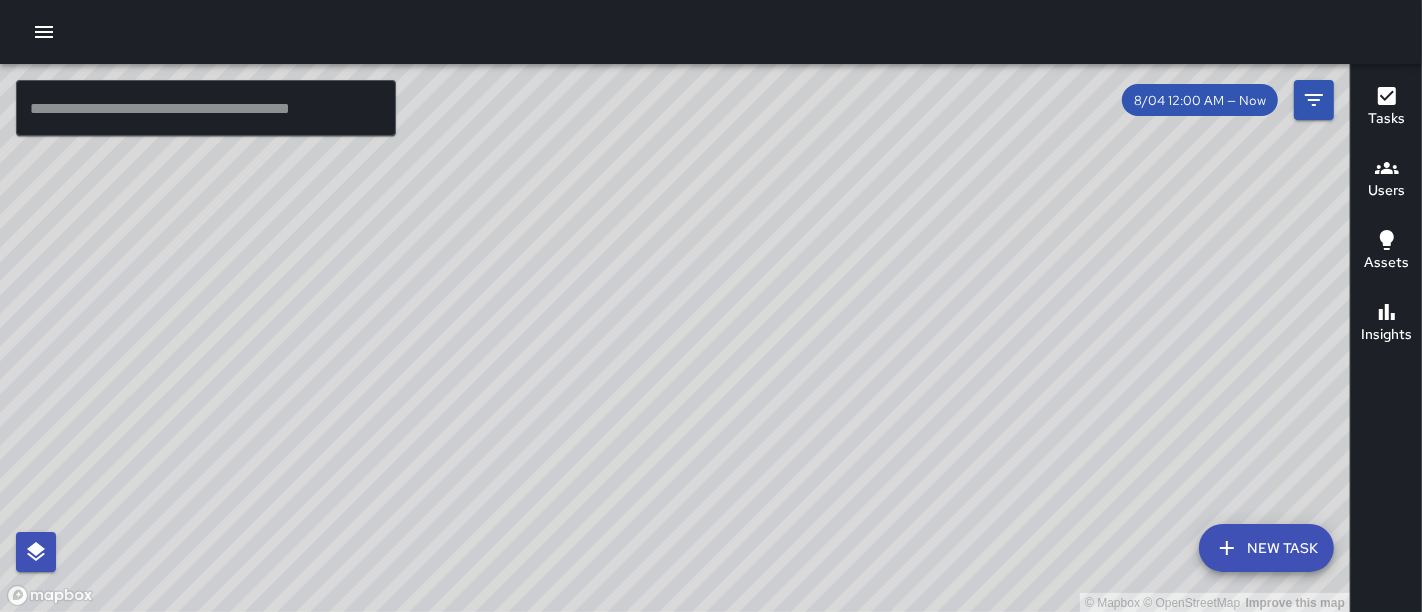 drag, startPoint x: 718, startPoint y: 286, endPoint x: 632, endPoint y: 484, distance: 215.87033 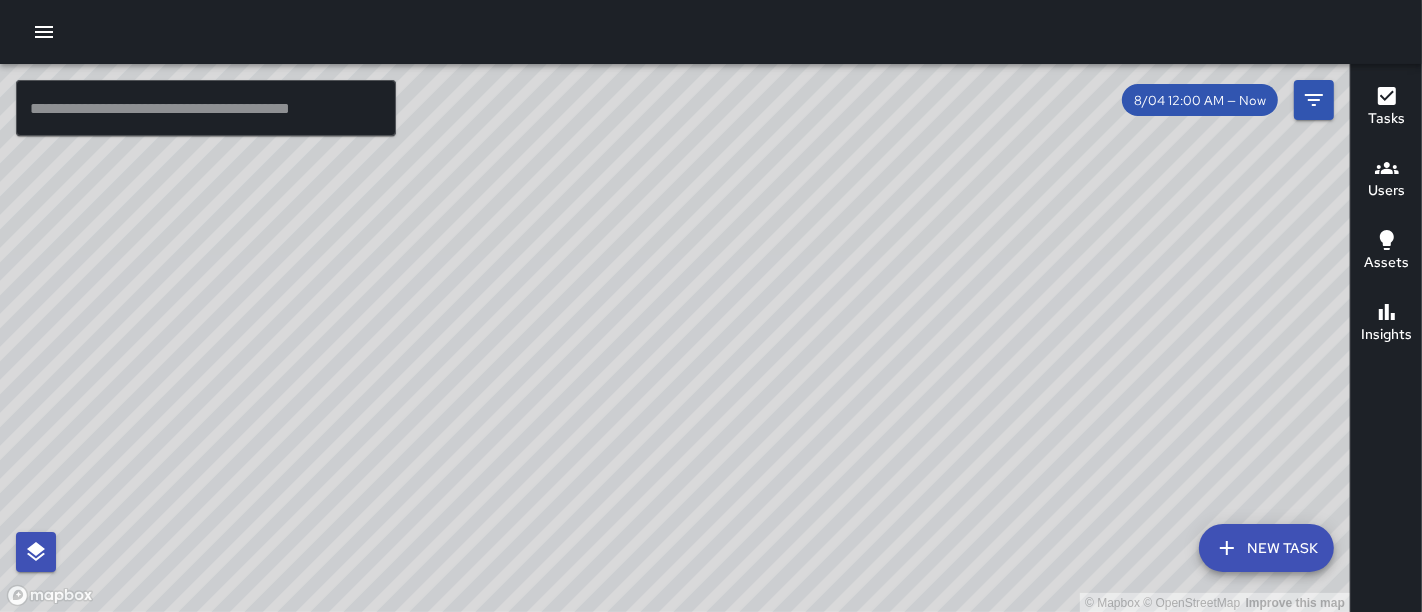 click on "© Mapbox   © OpenStreetMap   Improve this map" at bounding box center [675, 338] 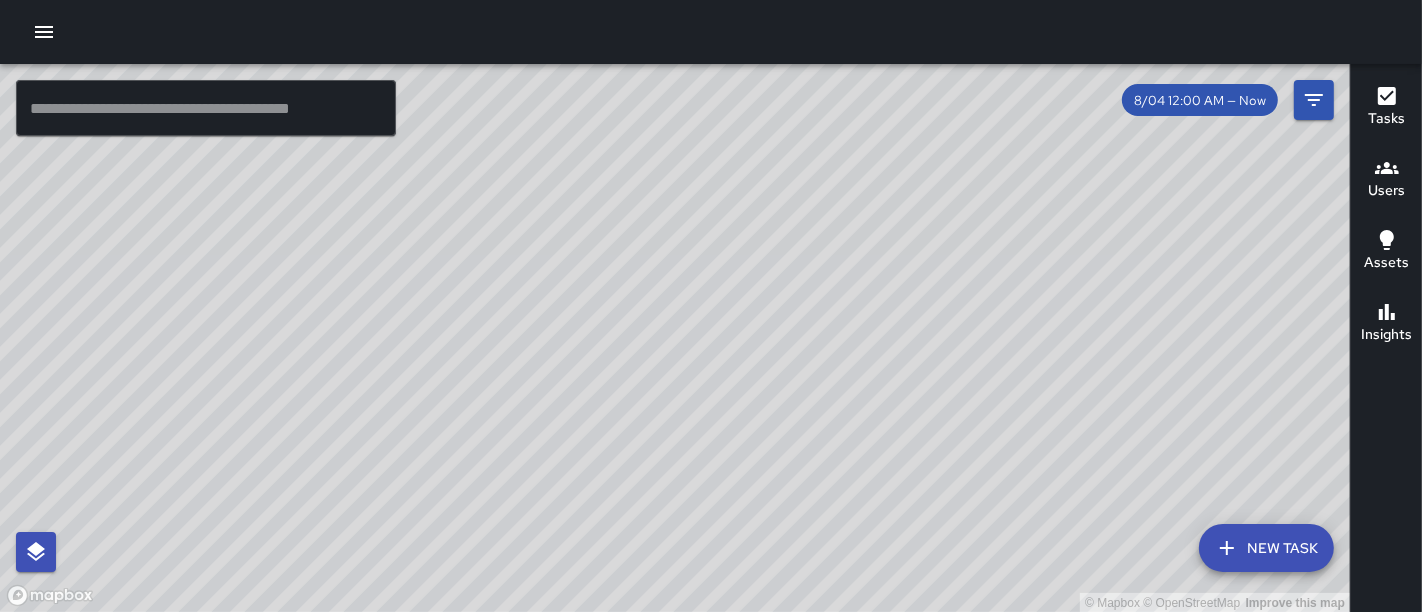 drag, startPoint x: 874, startPoint y: 304, endPoint x: 824, endPoint y: 112, distance: 198.40363 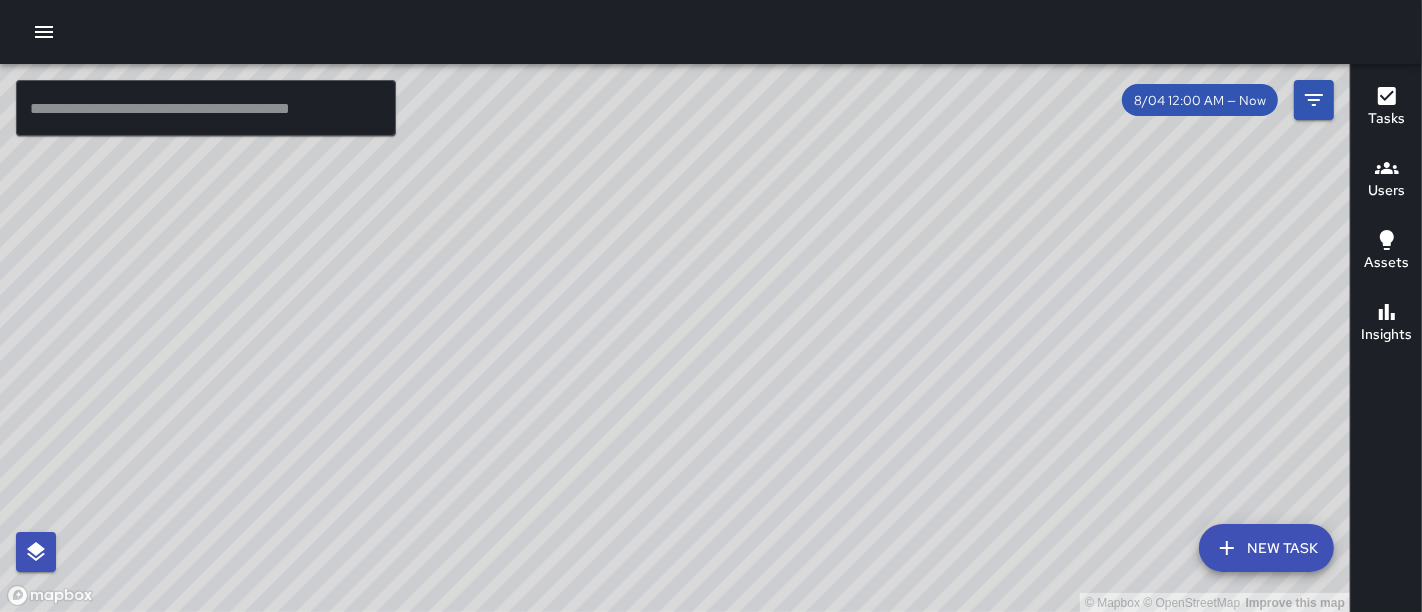 click on "© Mapbox   © OpenStreetMap   Improve this map" at bounding box center [675, 338] 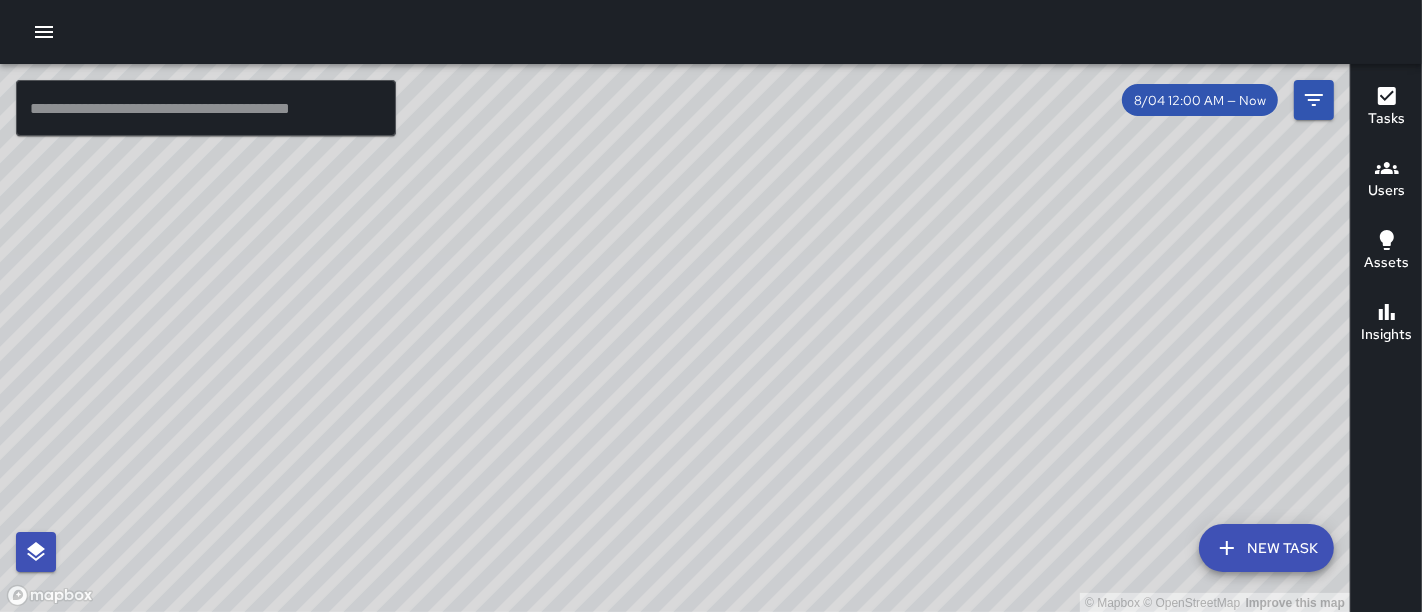 drag, startPoint x: 308, startPoint y: 294, endPoint x: 395, endPoint y: 583, distance: 301.8112 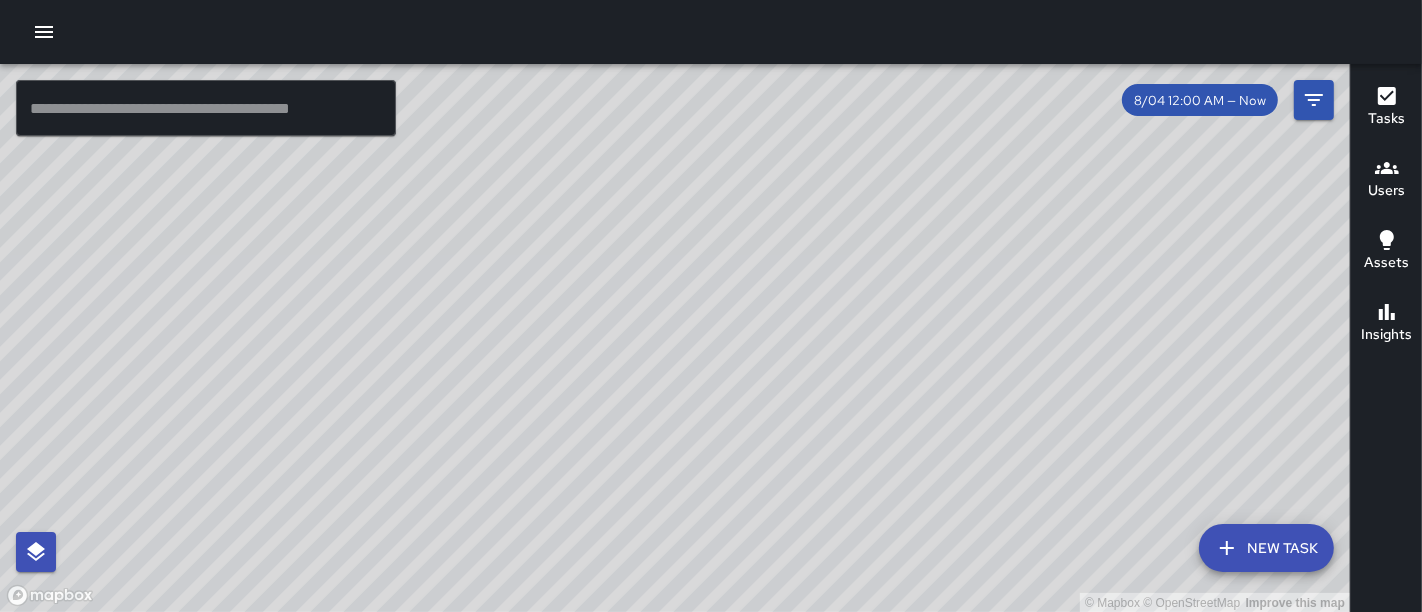 click on "© Mapbox   © OpenStreetMap   Improve this map" at bounding box center (675, 338) 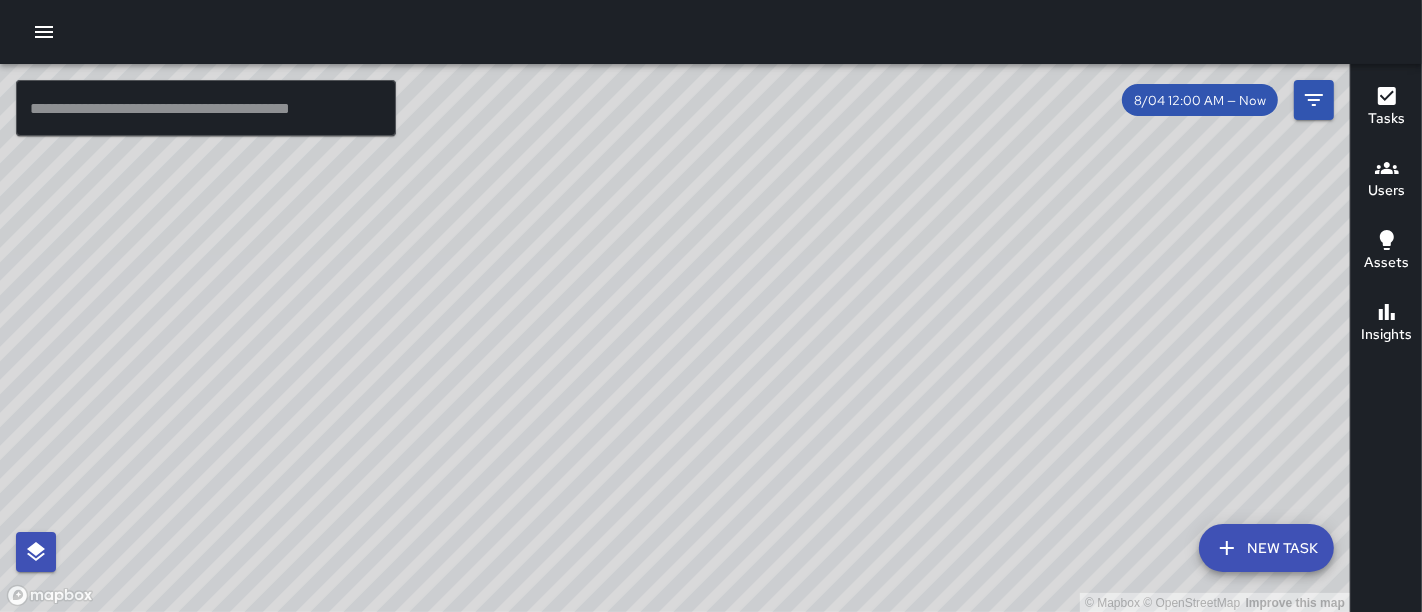 drag, startPoint x: 570, startPoint y: 227, endPoint x: 394, endPoint y: 483, distance: 310.66382 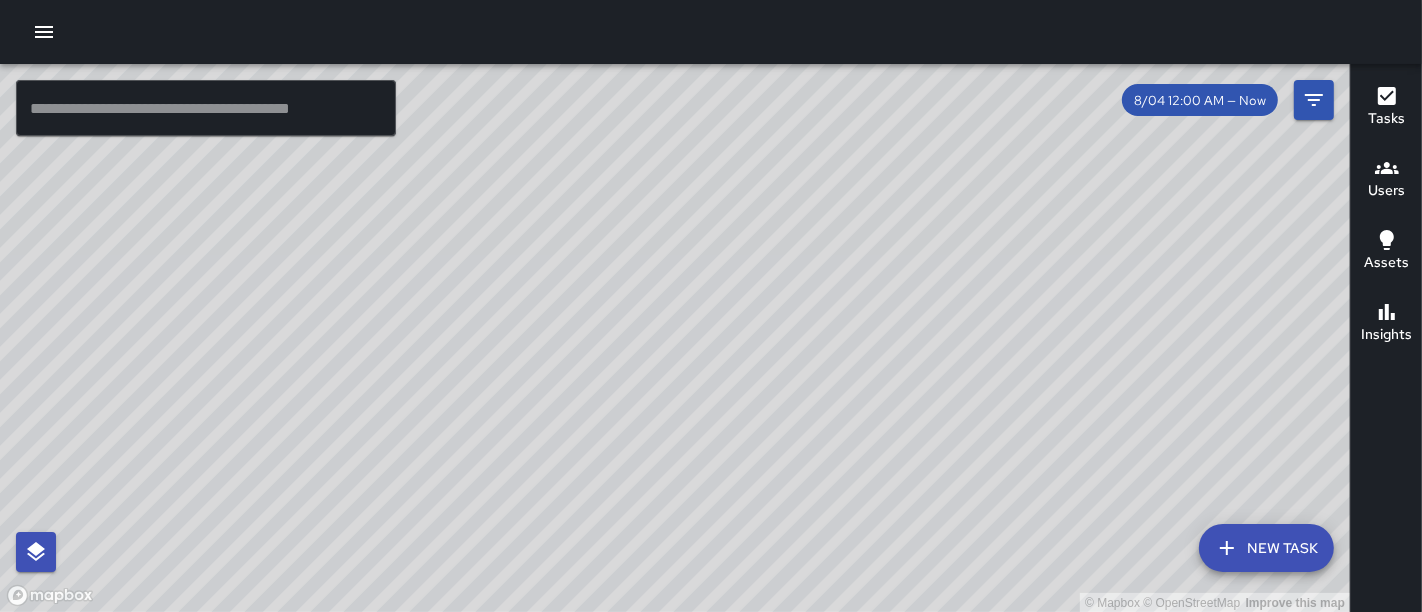 click on "© Mapbox   © OpenStreetMap   Improve this map" at bounding box center (675, 338) 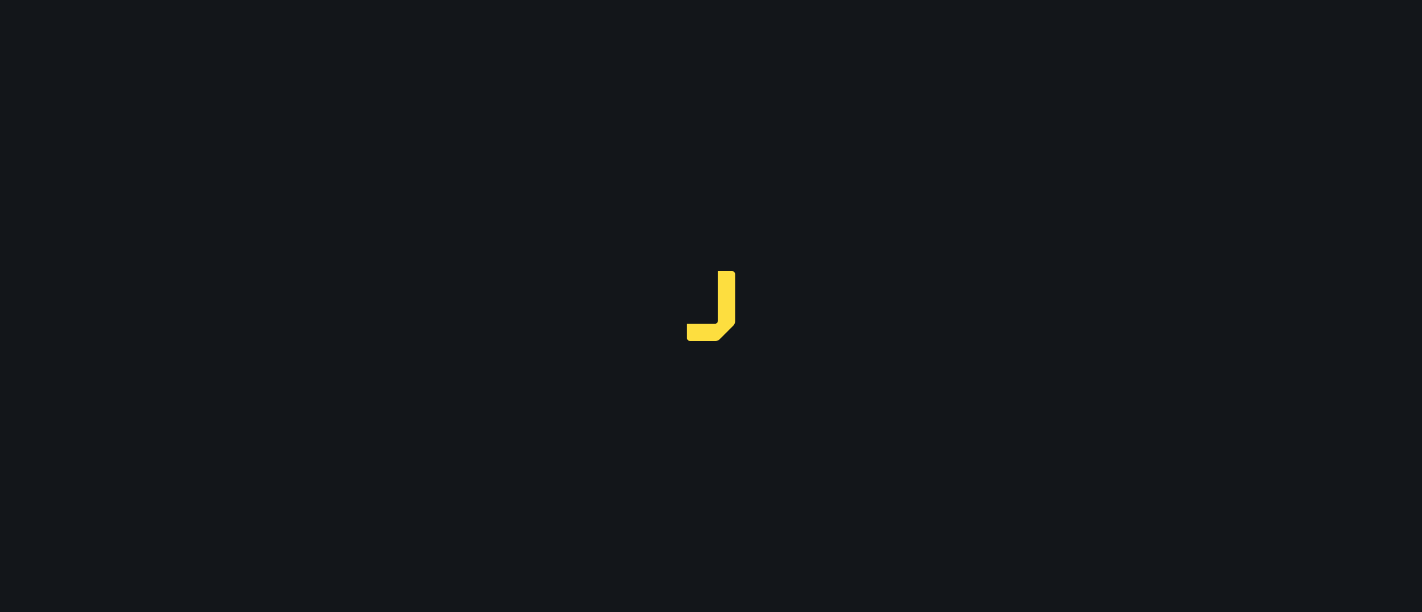 scroll, scrollTop: 0, scrollLeft: 0, axis: both 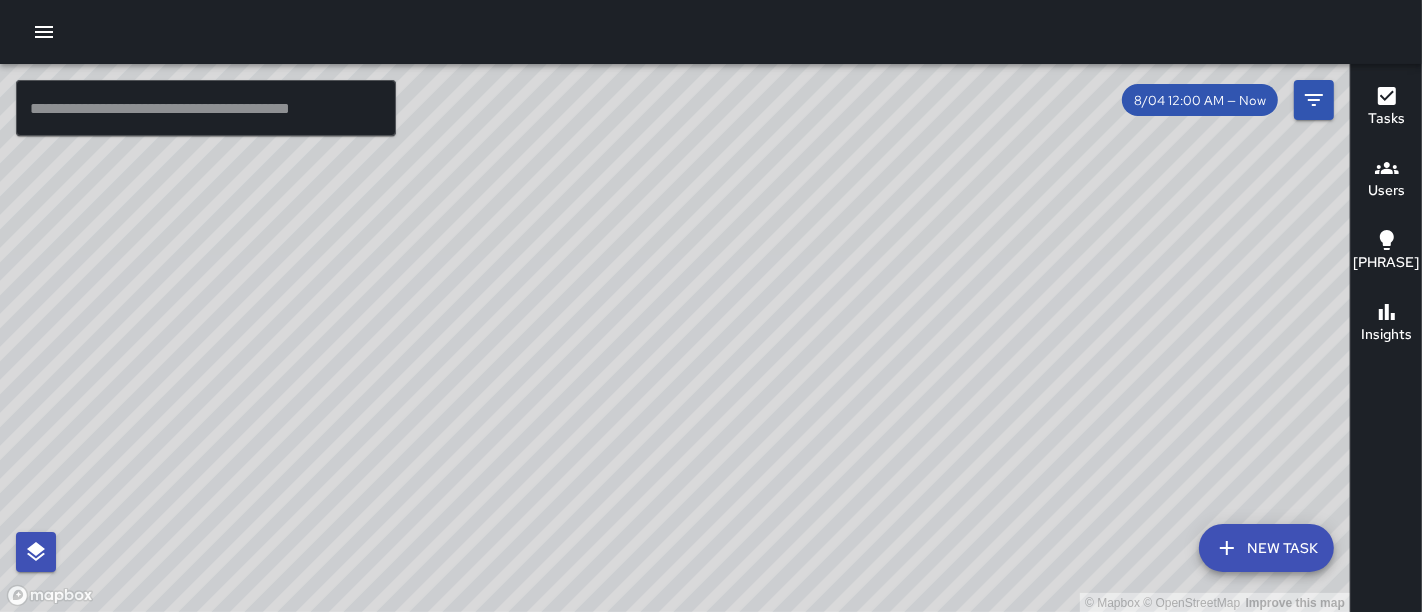 drag, startPoint x: 474, startPoint y: 369, endPoint x: 626, endPoint y: 280, distance: 176.13914 